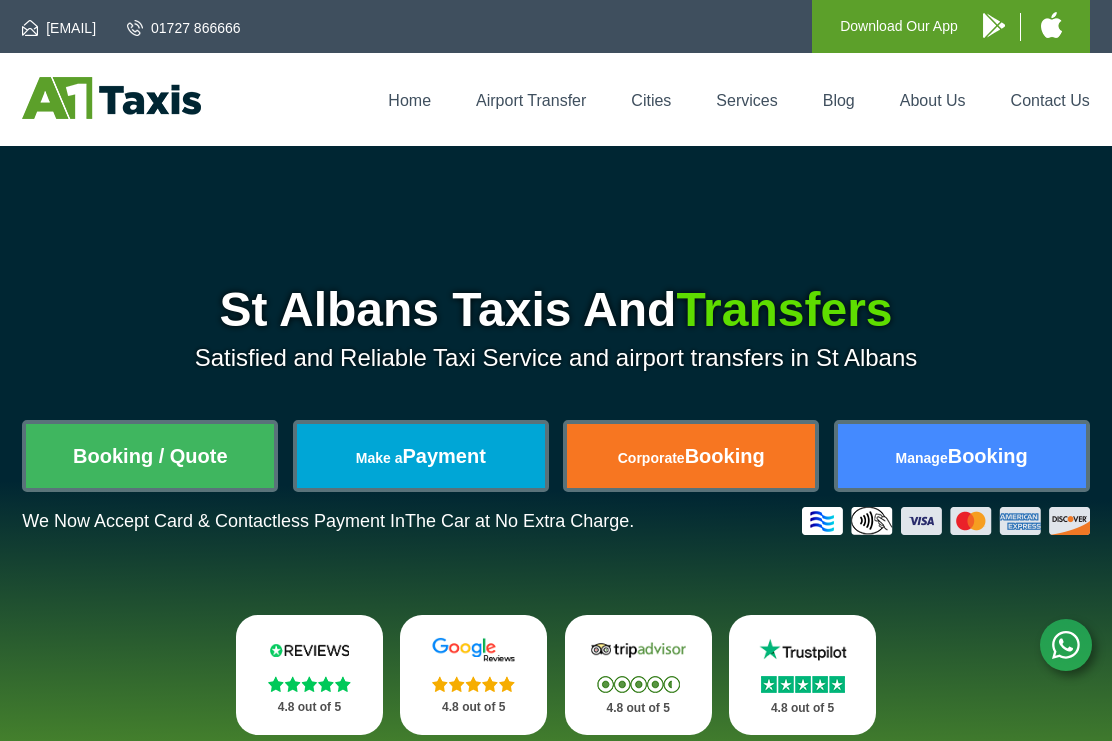 scroll, scrollTop: 0, scrollLeft: 0, axis: both 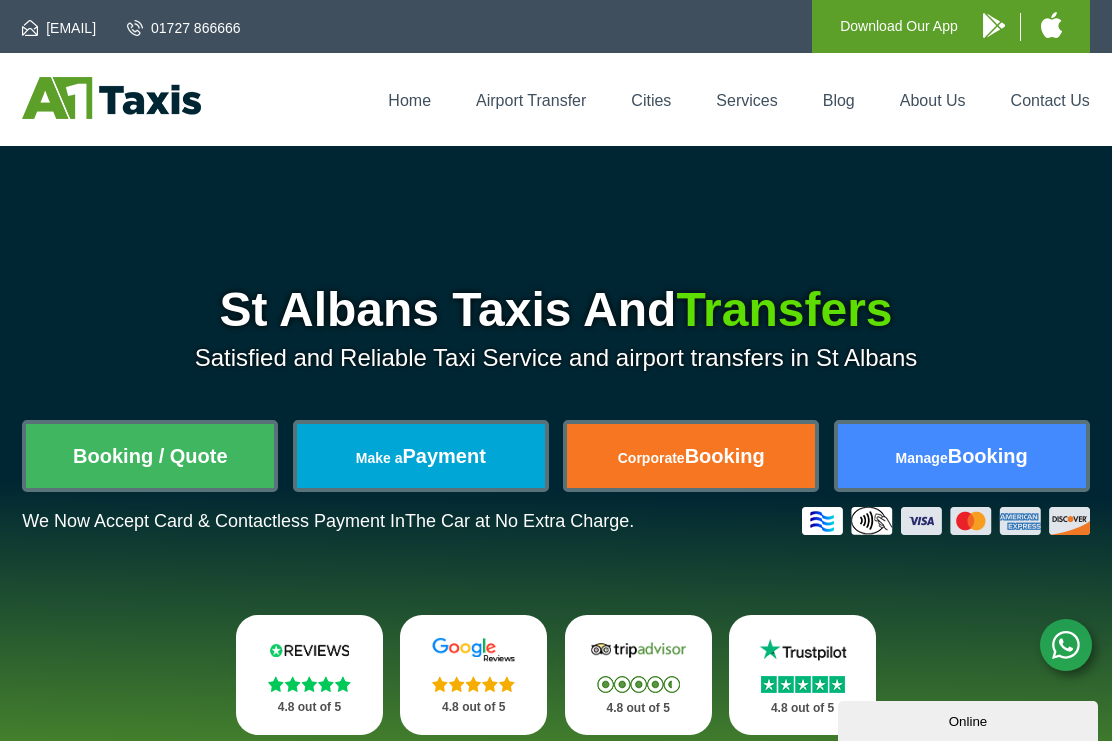 click on "Booking / Quote" at bounding box center [150, 456] 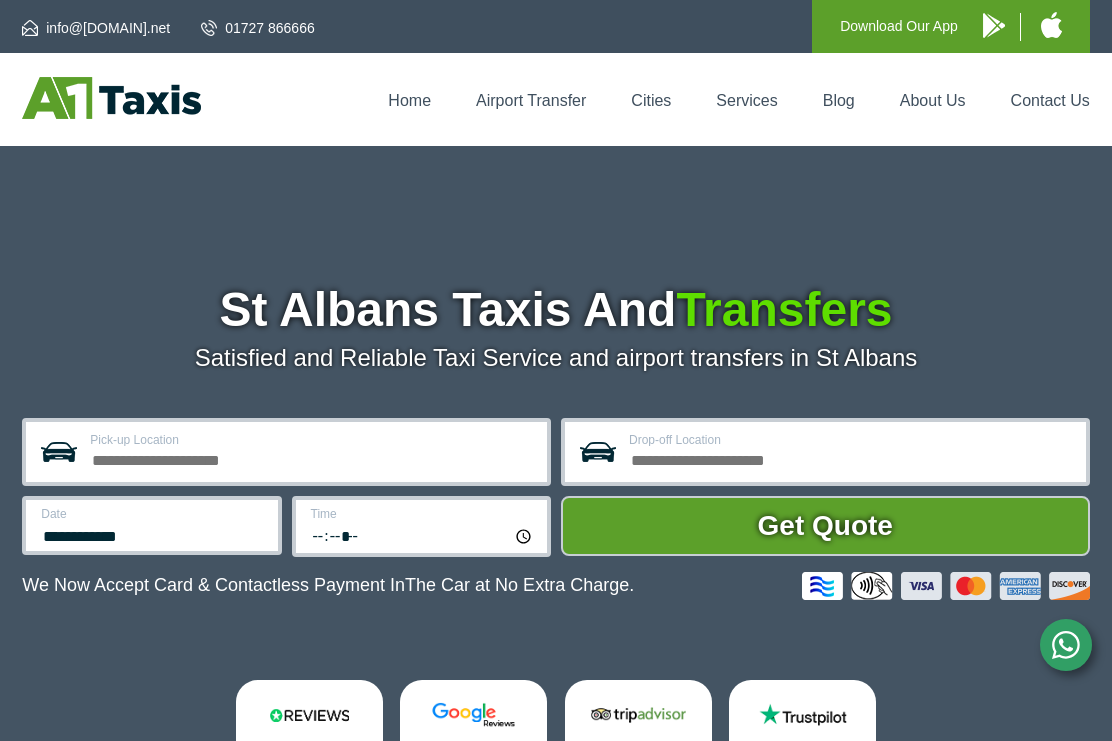 scroll, scrollTop: 0, scrollLeft: 0, axis: both 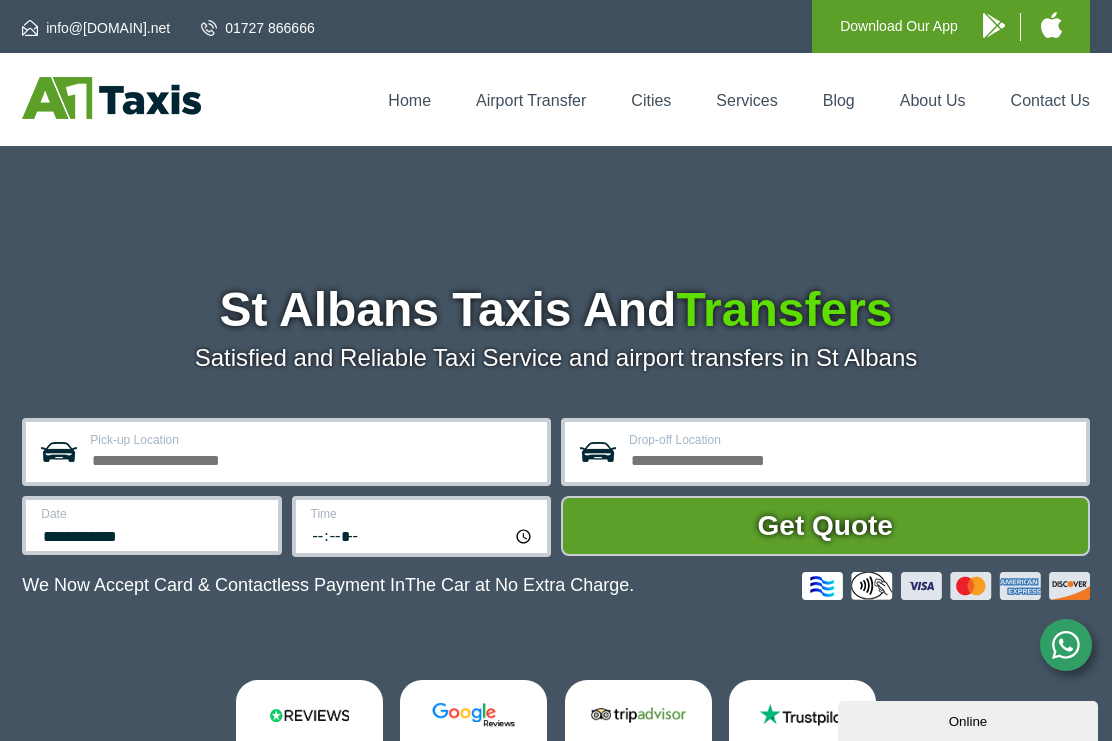 click on "Pick-up Location" at bounding box center [312, 440] 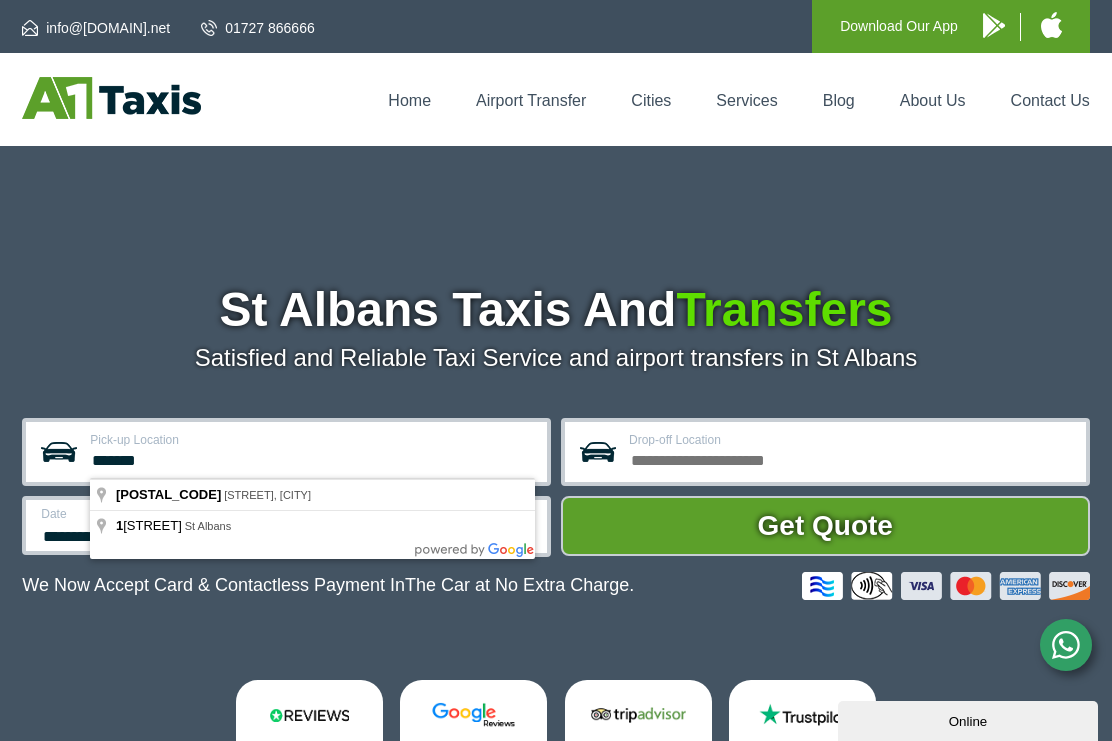type on "*******" 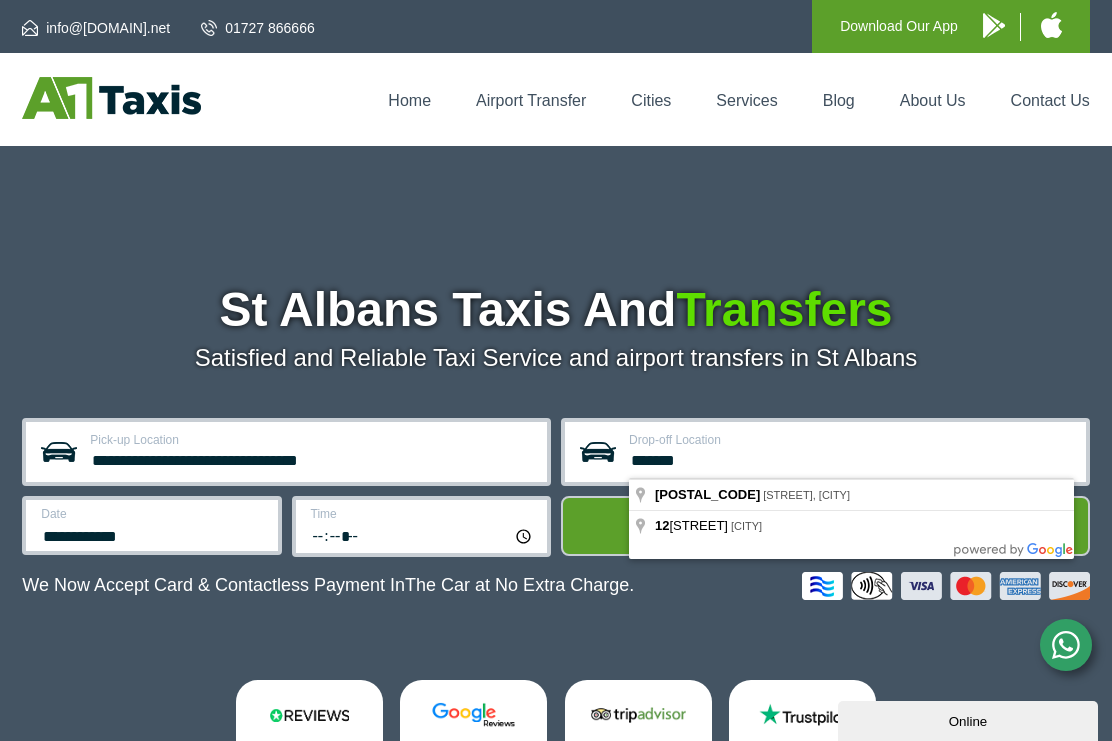 scroll, scrollTop: 144, scrollLeft: 0, axis: vertical 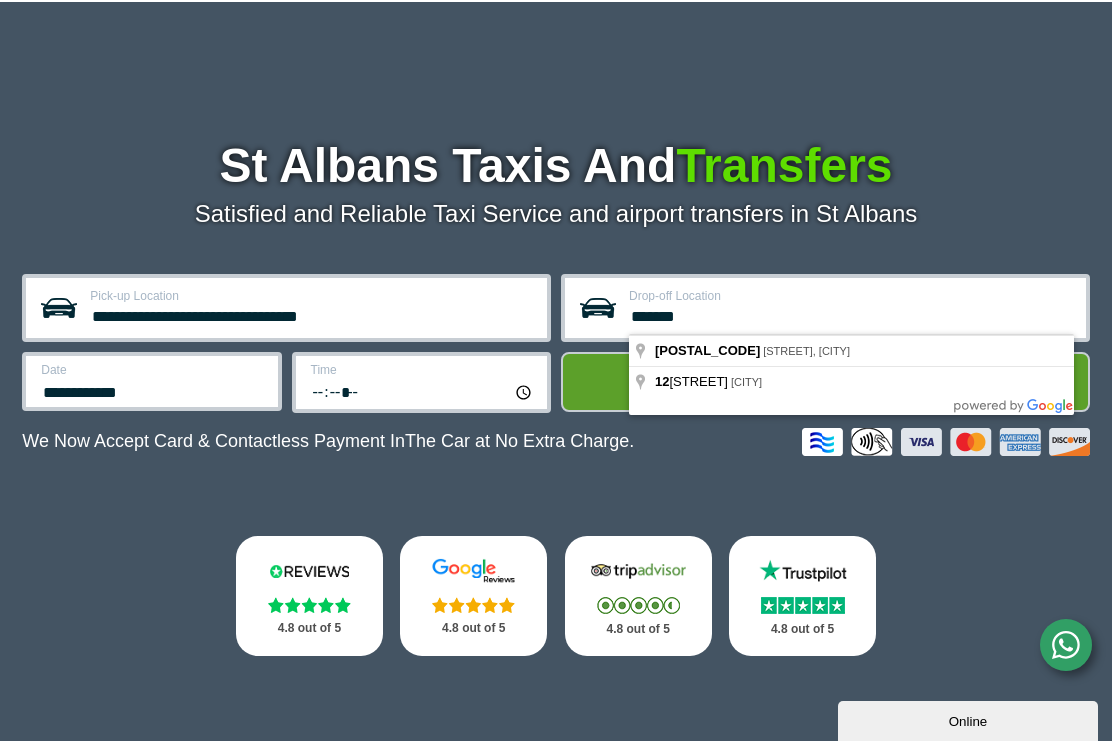 type on "*******" 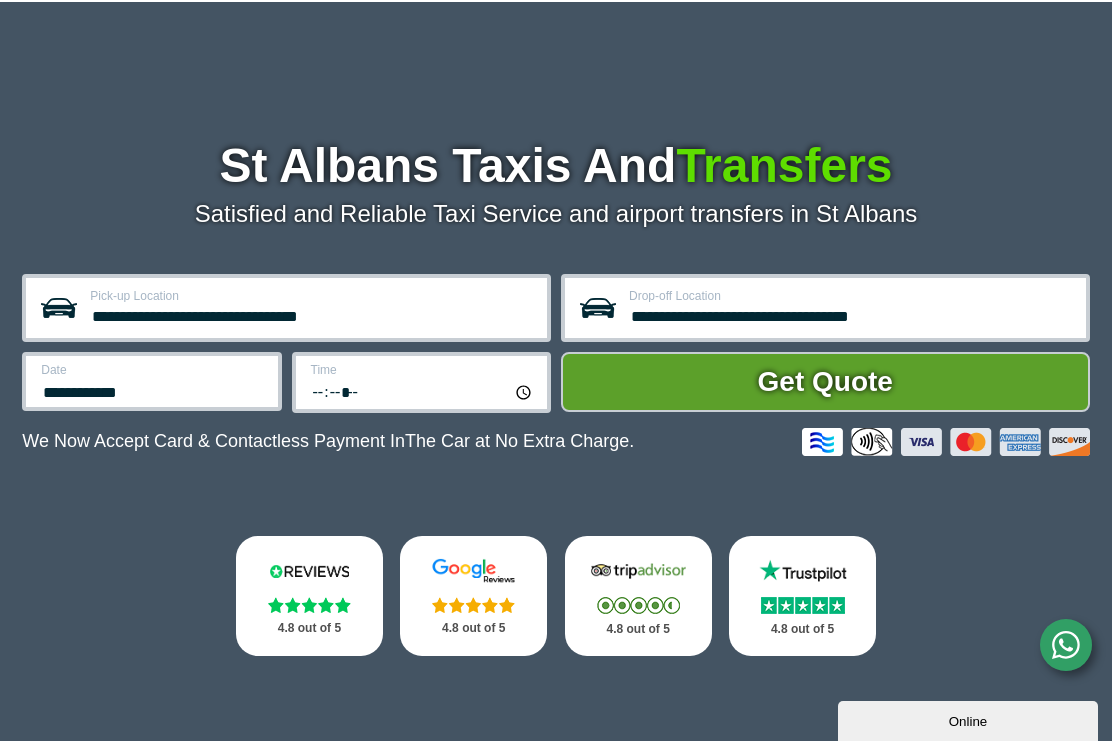 click on "**********" at bounding box center [153, 390] 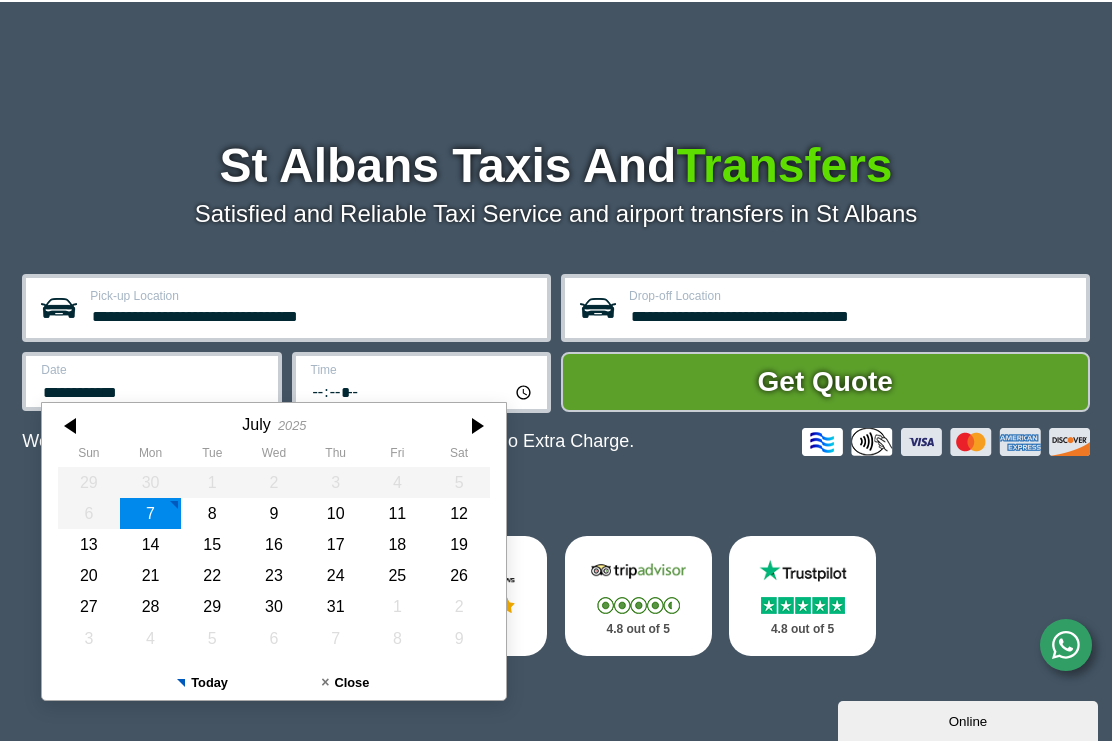 click at bounding box center [476, 426] 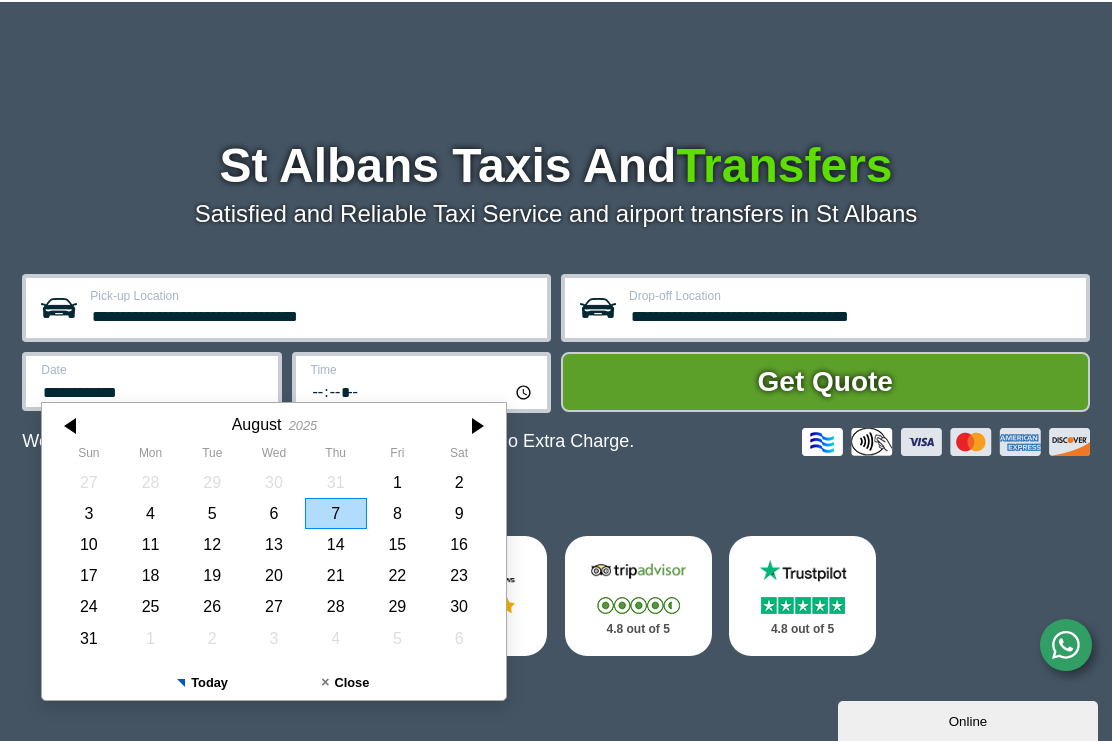 click on "2" at bounding box center (459, 482) 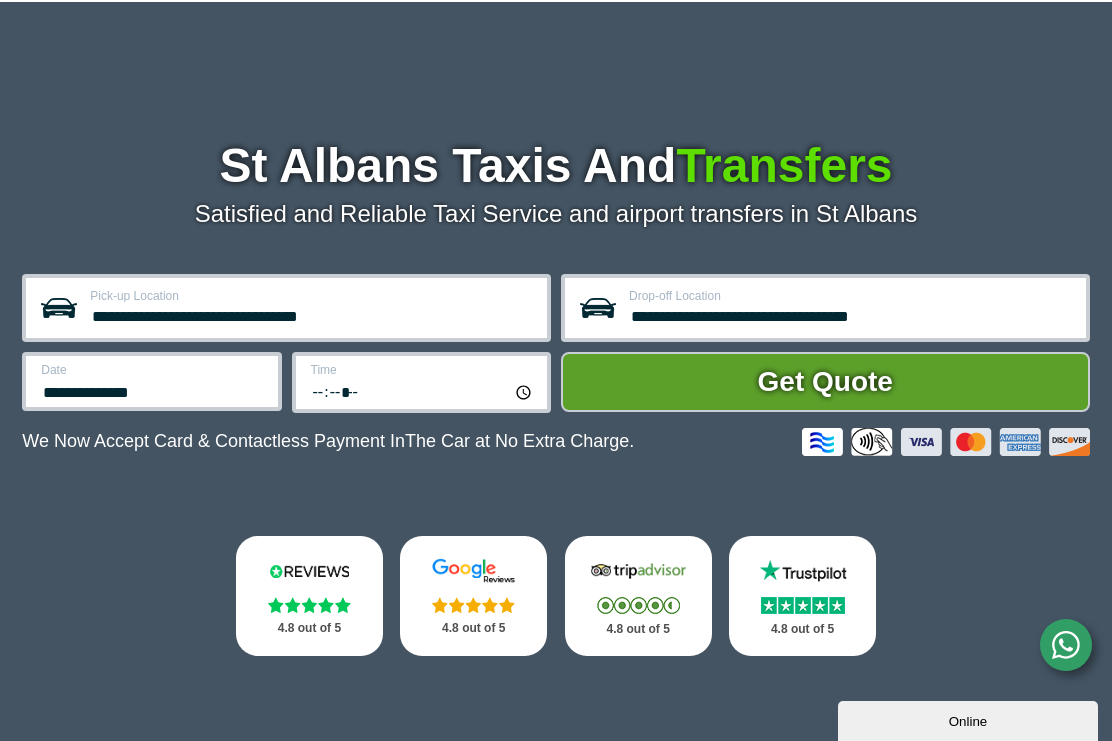 click on "*****" at bounding box center (423, 391) 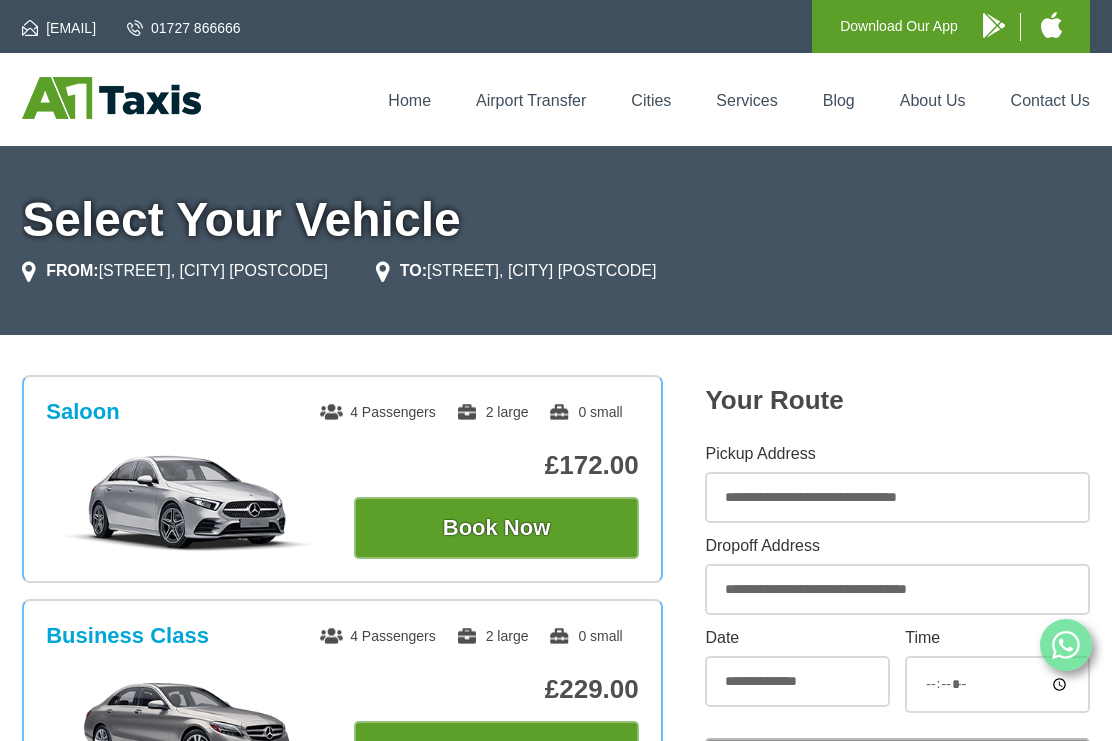 scroll, scrollTop: 0, scrollLeft: 0, axis: both 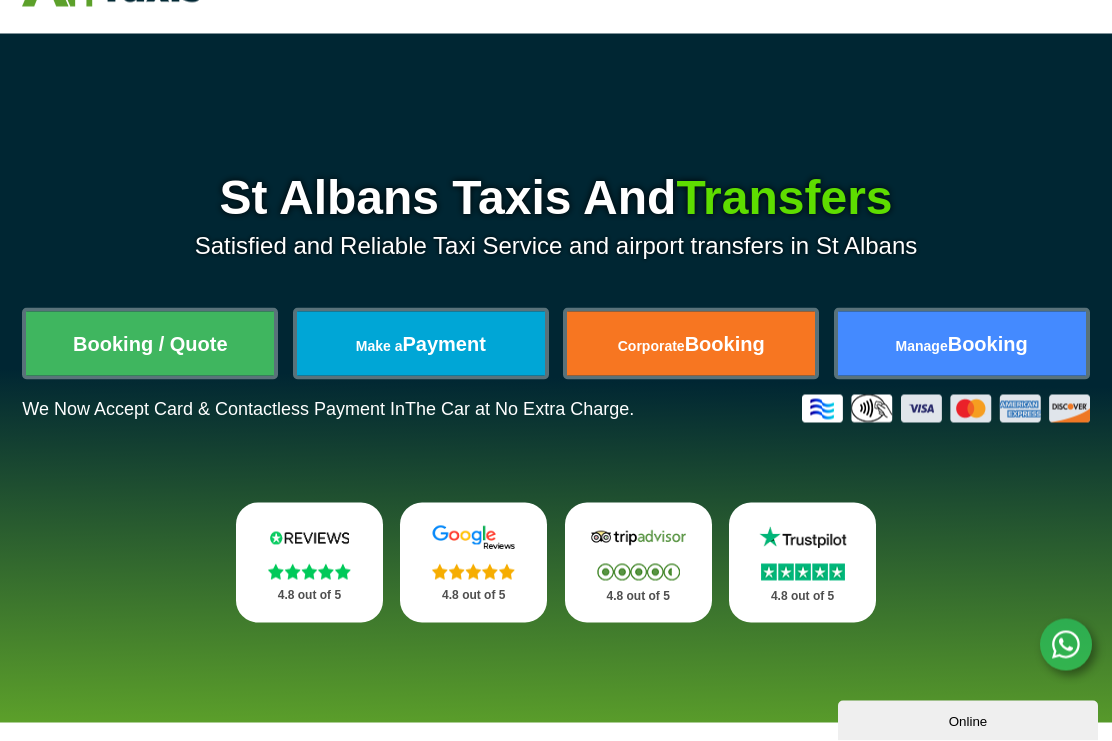 click on "Booking / Quote" at bounding box center (150, 344) 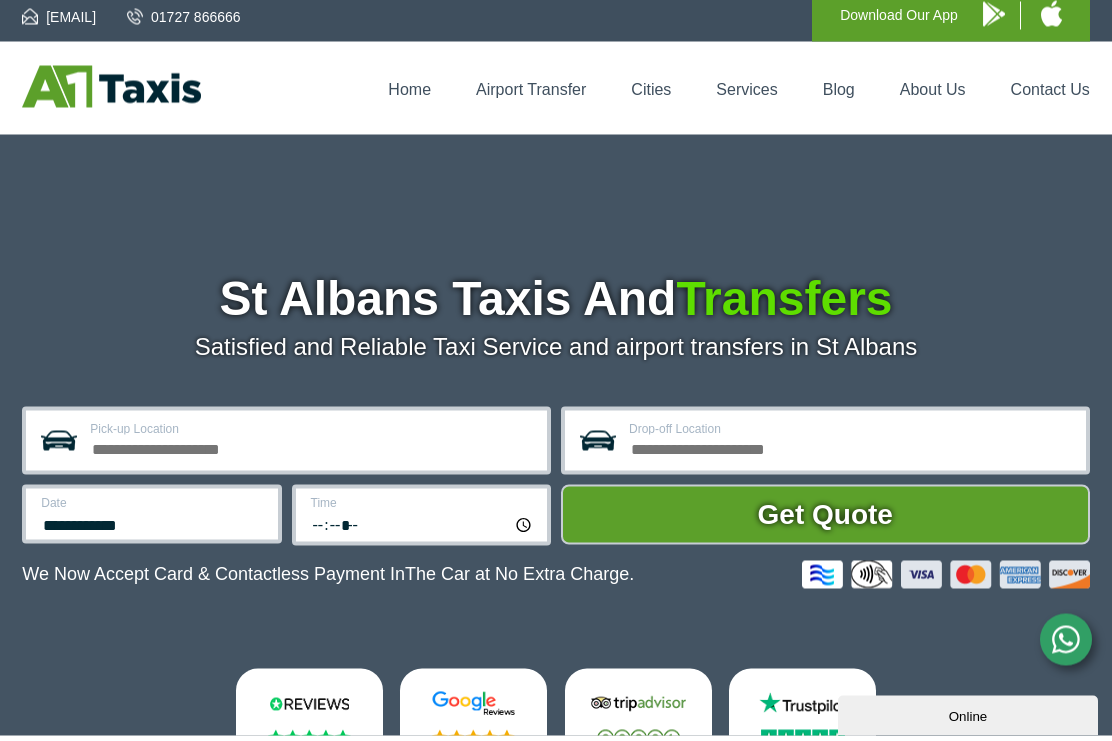 scroll, scrollTop: 0, scrollLeft: 0, axis: both 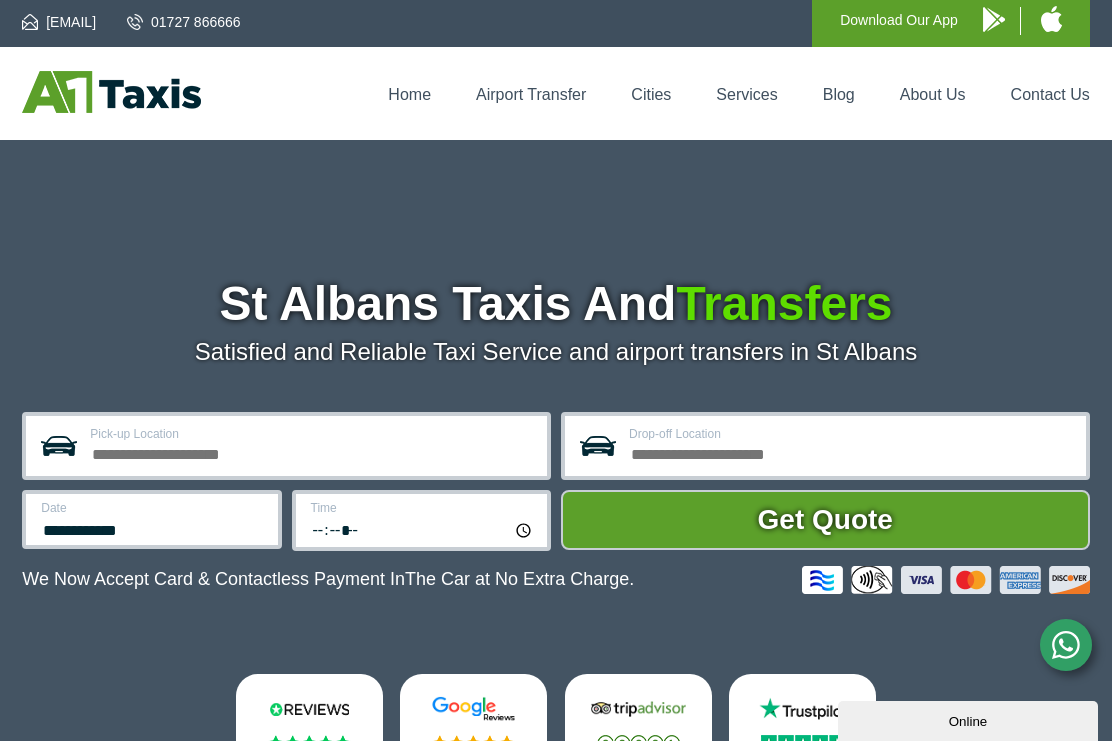 click on "Pick-up Location" at bounding box center (312, 452) 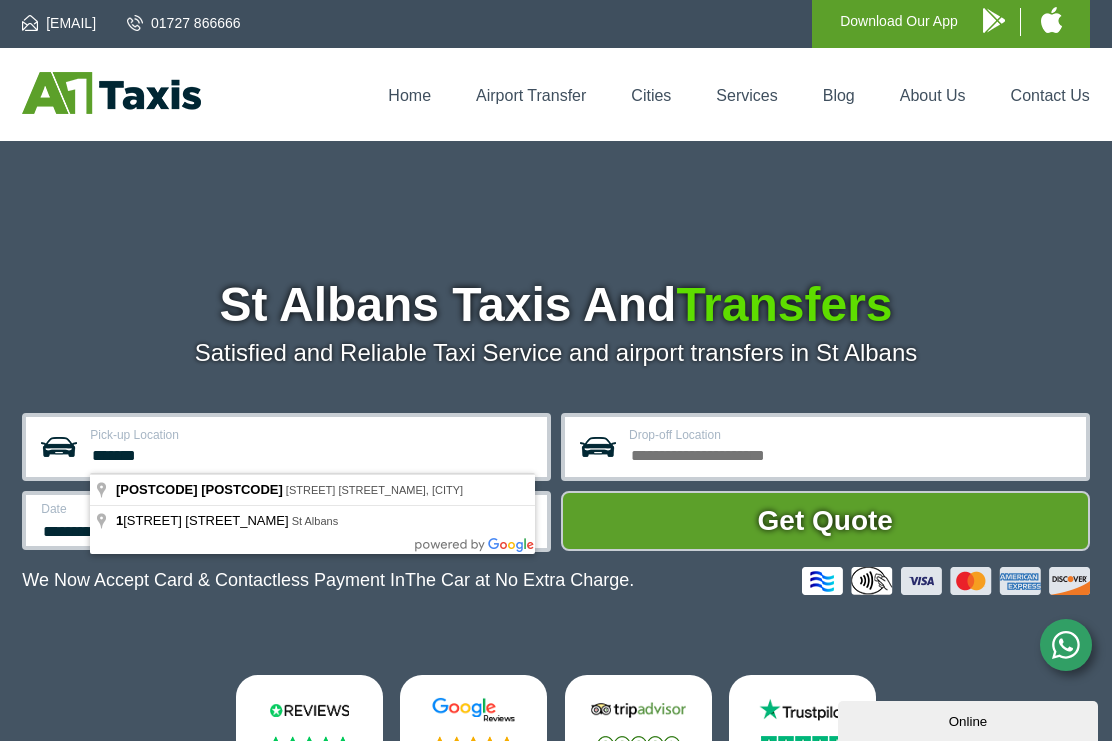 type on "*******" 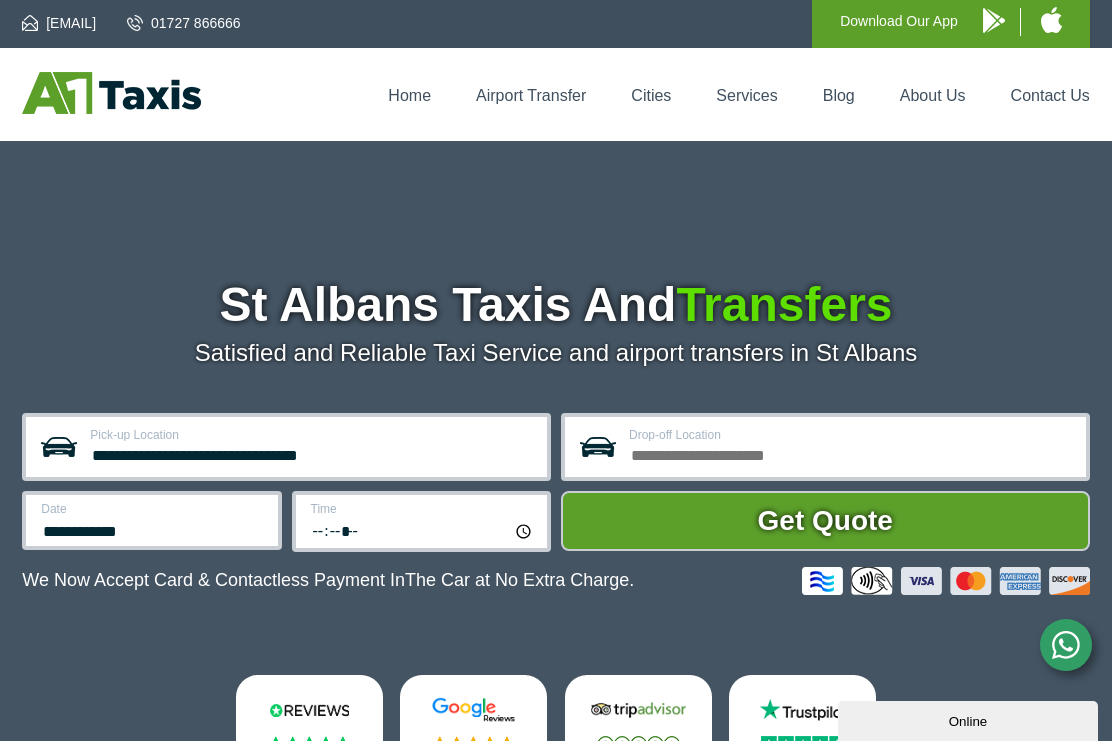 click on "Drop-off Location" at bounding box center (851, 453) 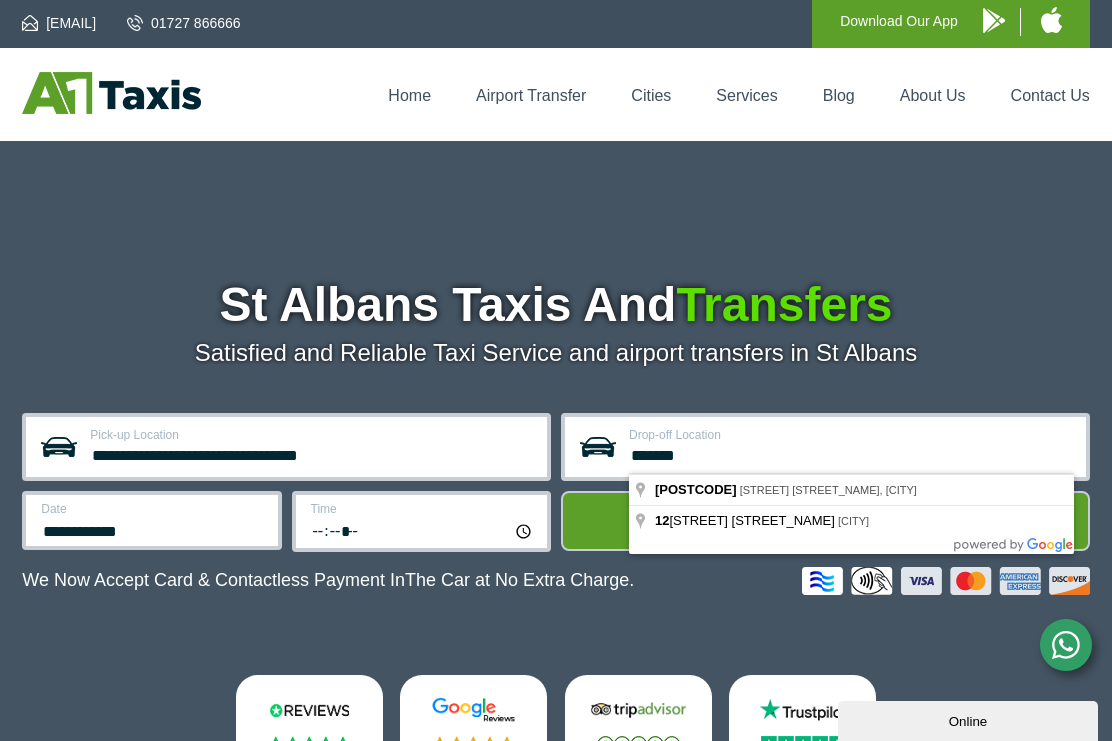 type on "*******" 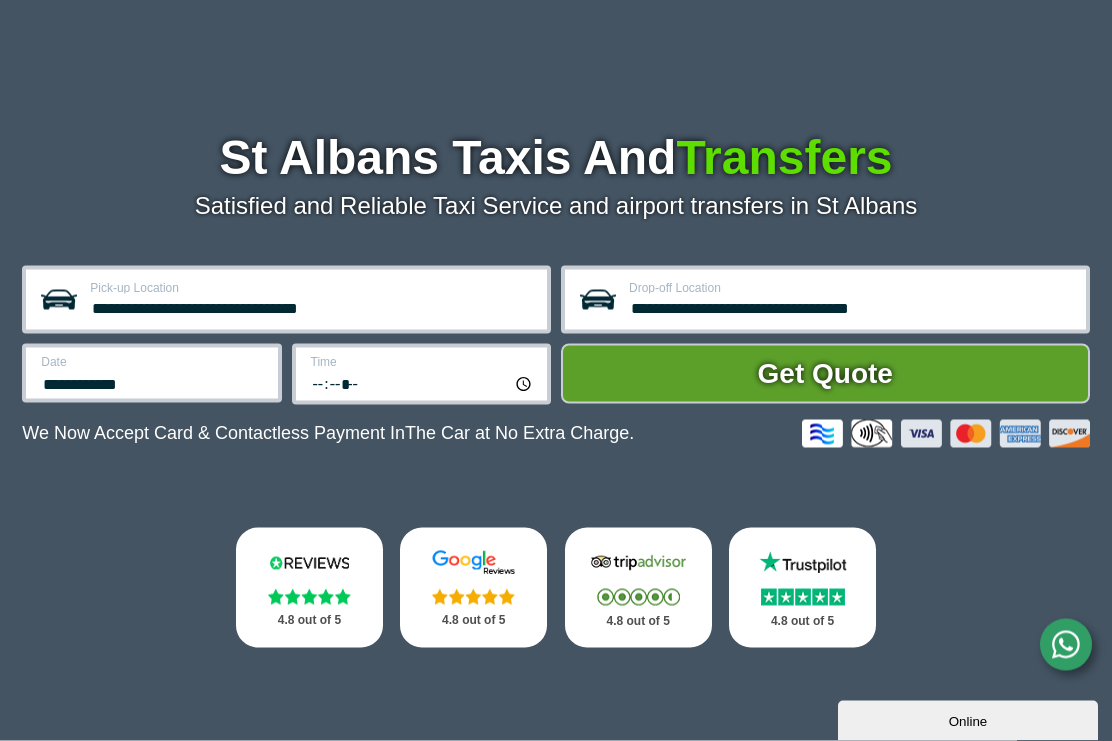 scroll, scrollTop: 153, scrollLeft: 0, axis: vertical 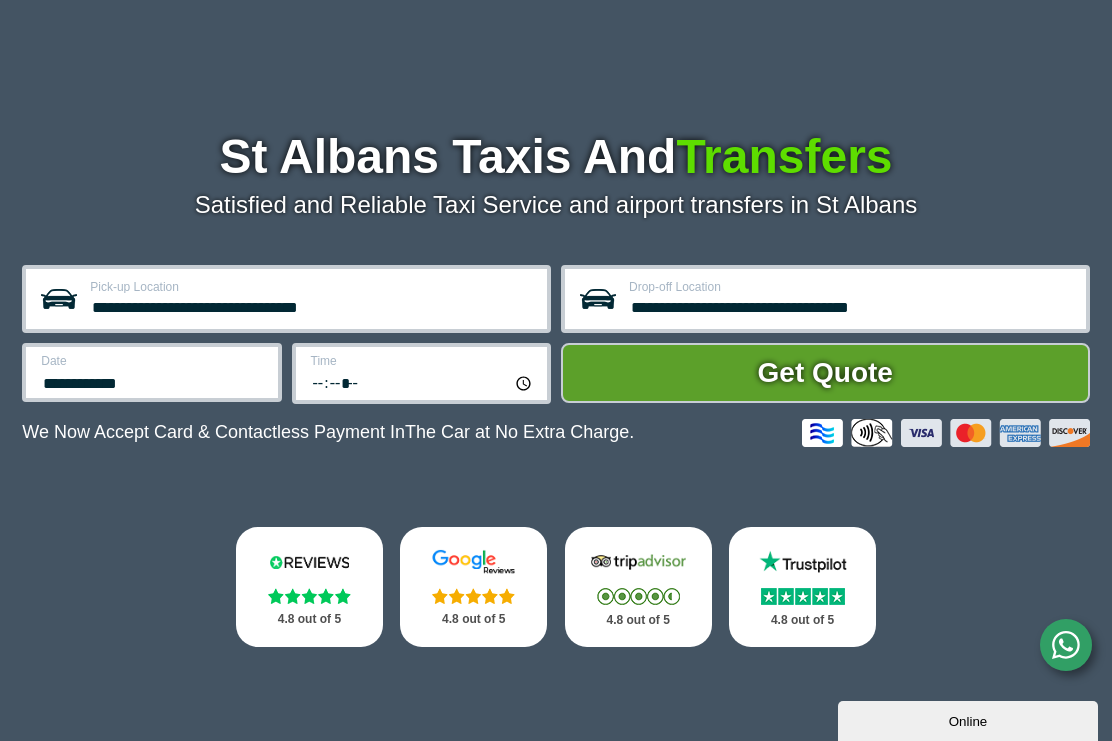 click on "**********" at bounding box center [153, 381] 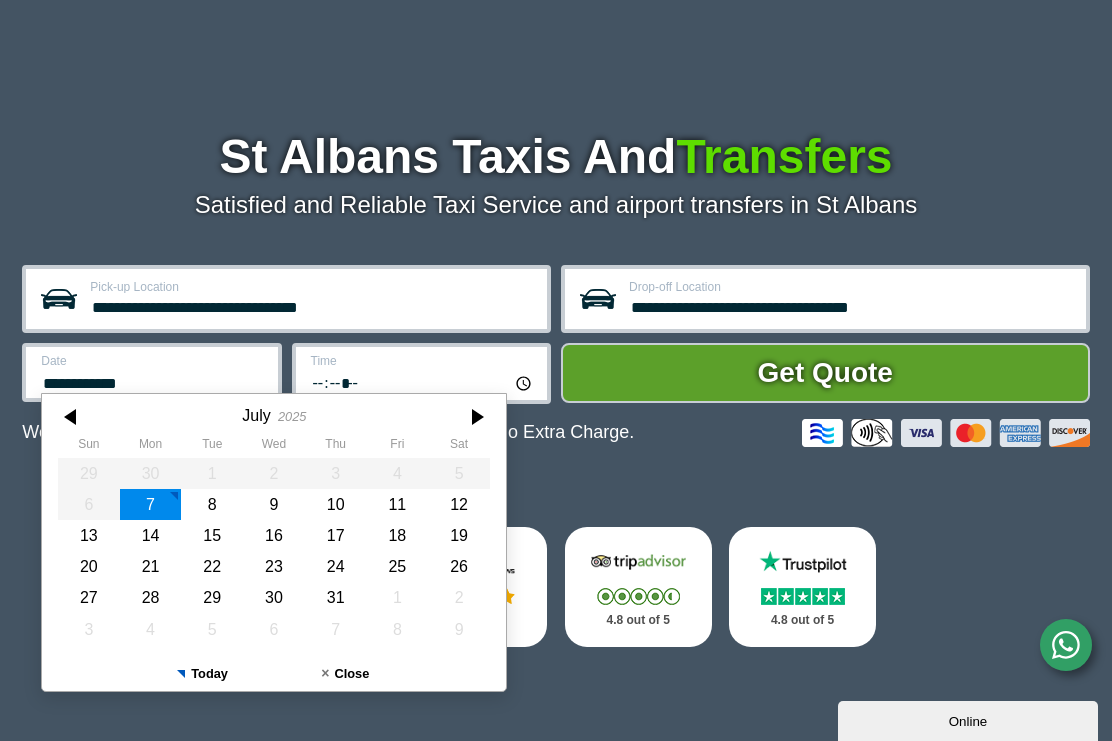 click at bounding box center [476, 417] 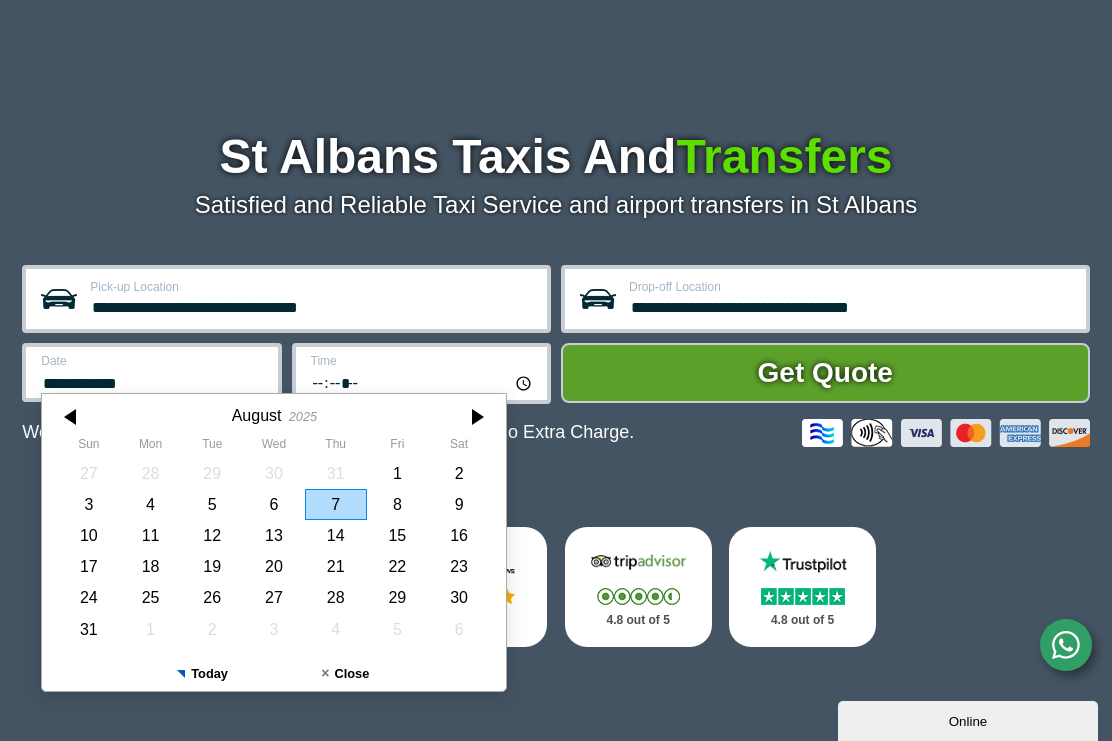 click on "2" at bounding box center [459, 473] 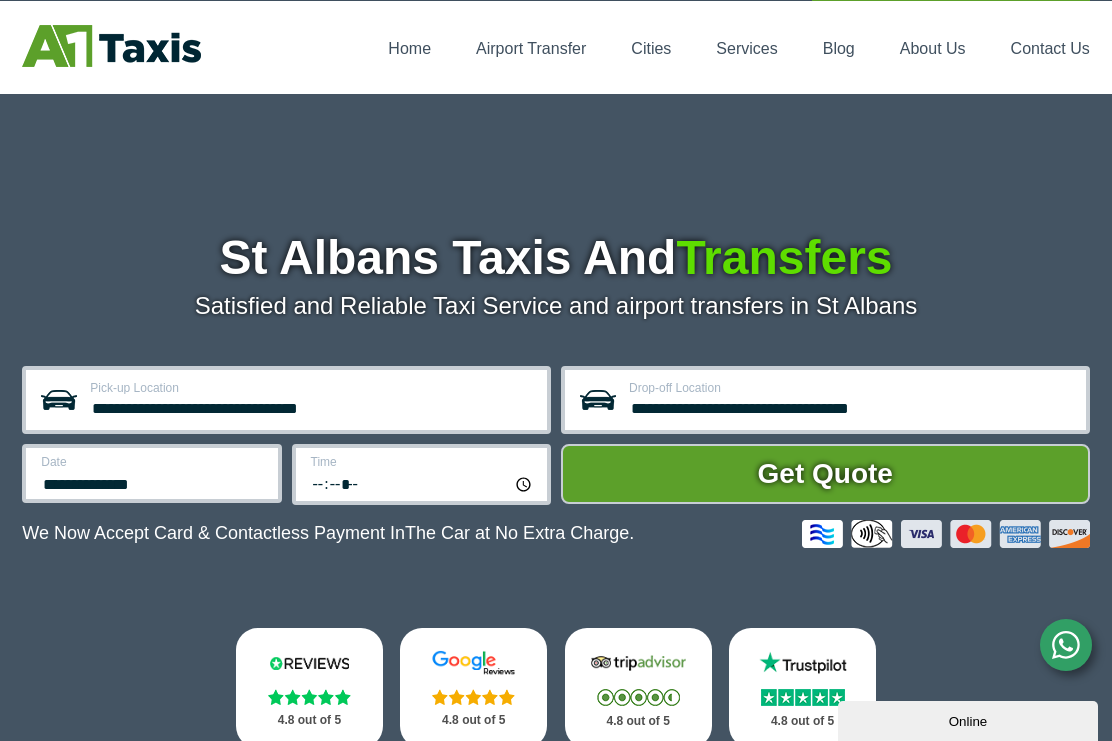 scroll, scrollTop: 53, scrollLeft: 0, axis: vertical 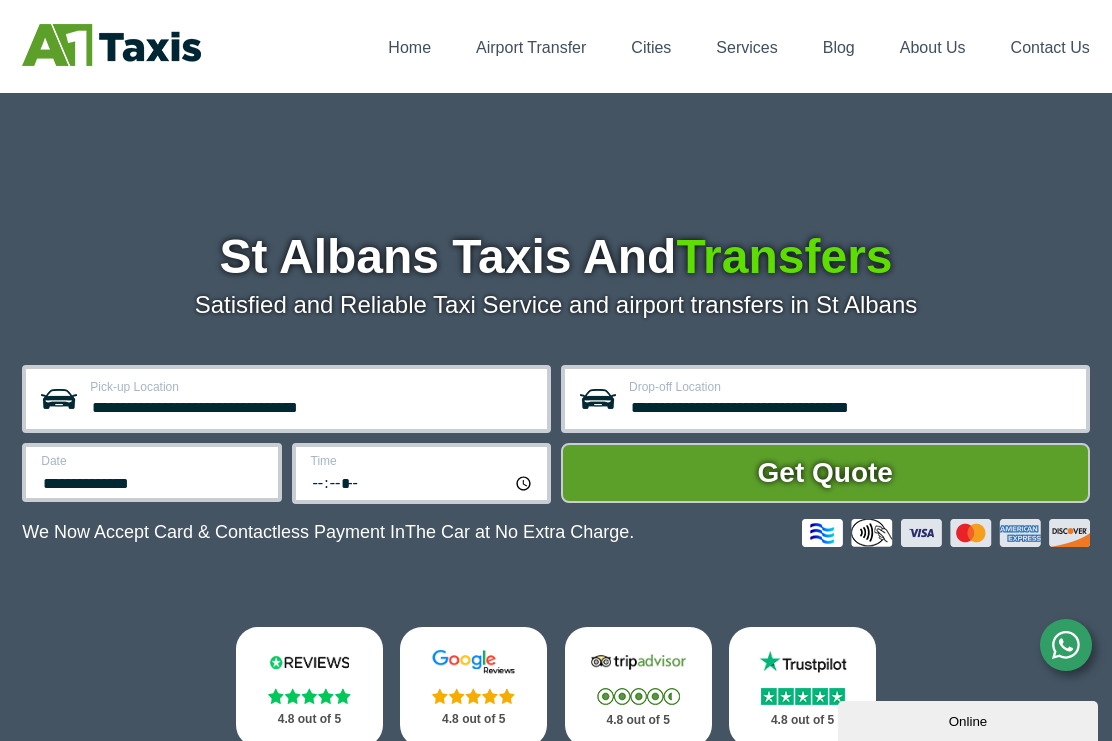click on "Get Quote" at bounding box center (825, 473) 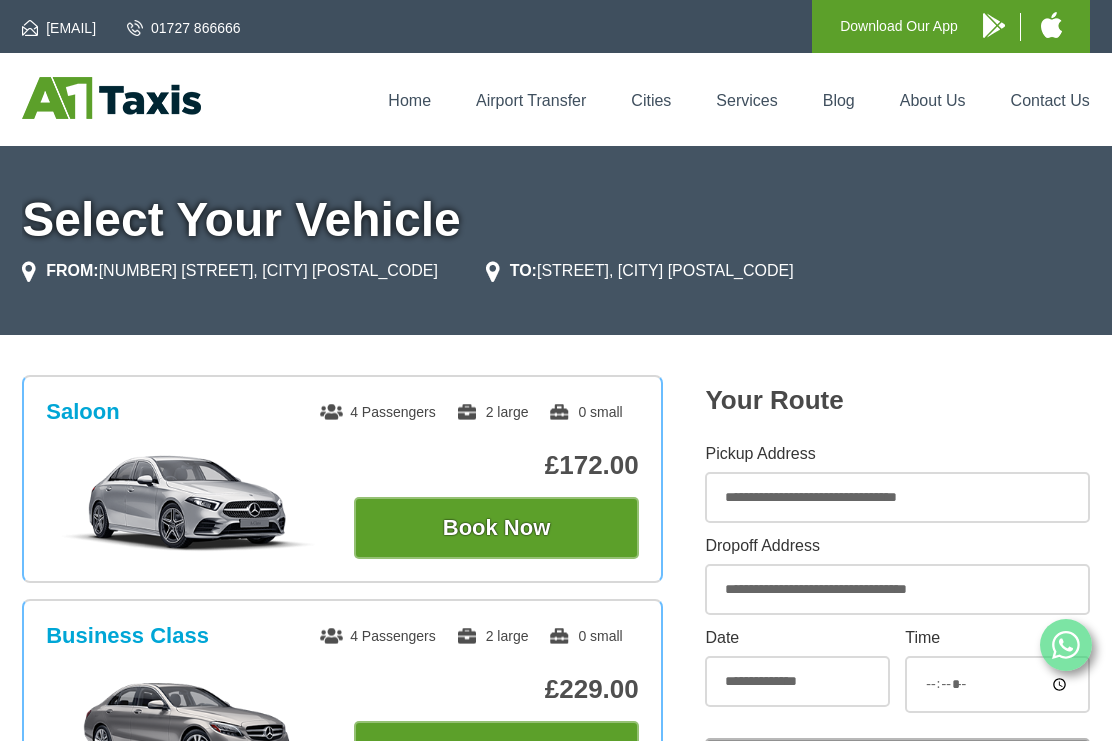 scroll, scrollTop: 0, scrollLeft: 0, axis: both 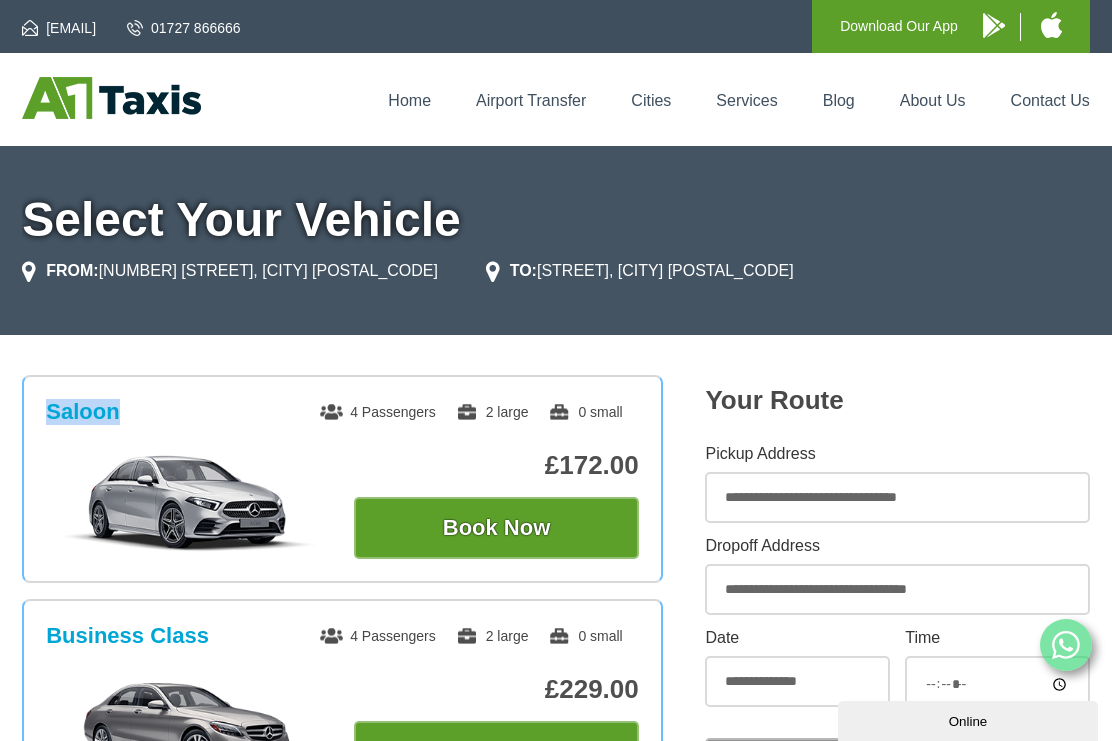 click on "Select Your Vehicle" at bounding box center (556, 220) 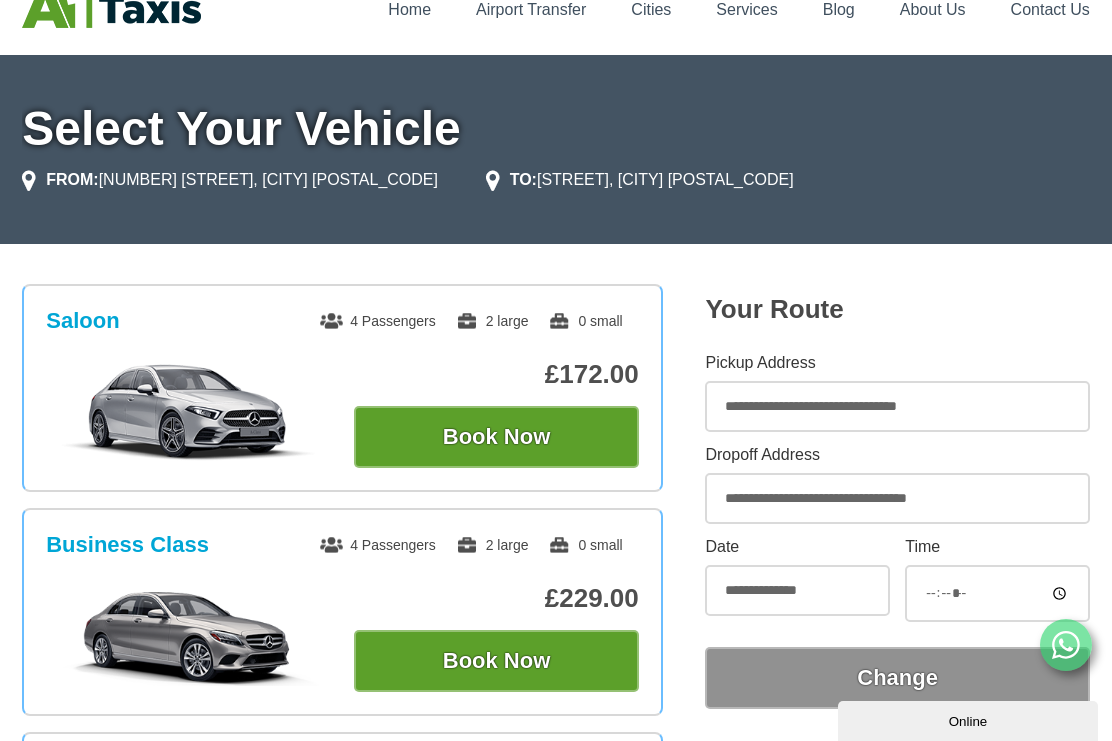 scroll, scrollTop: 0, scrollLeft: 0, axis: both 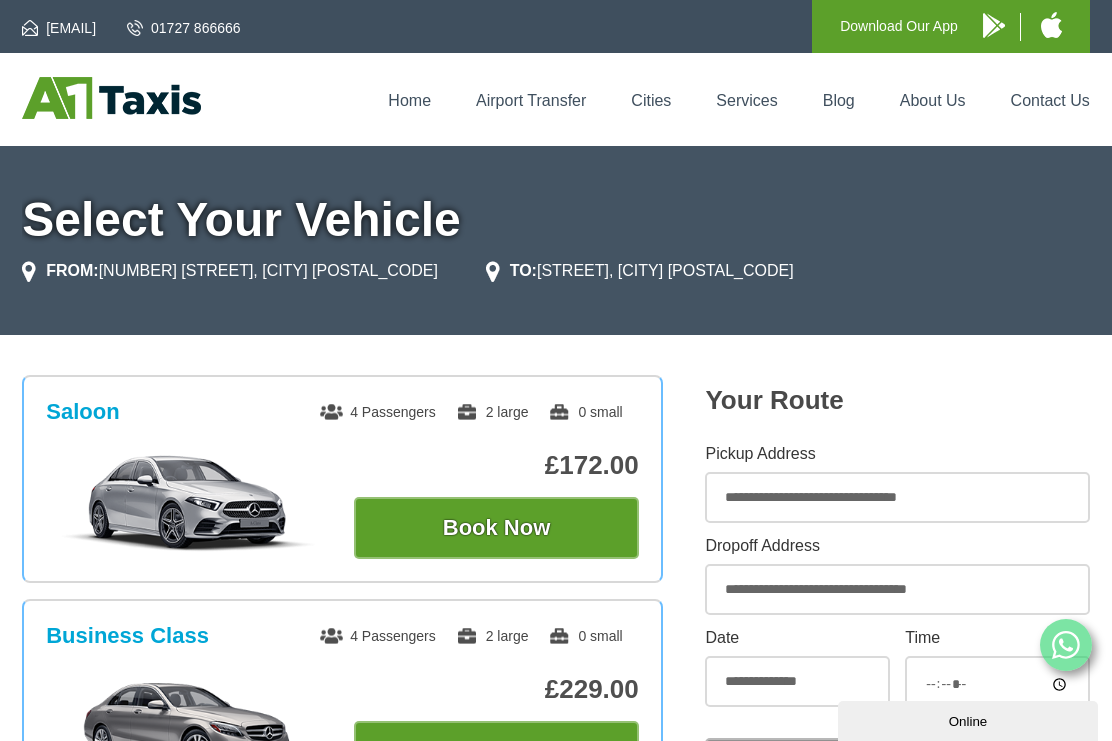 click on "Book Now" at bounding box center [496, 528] 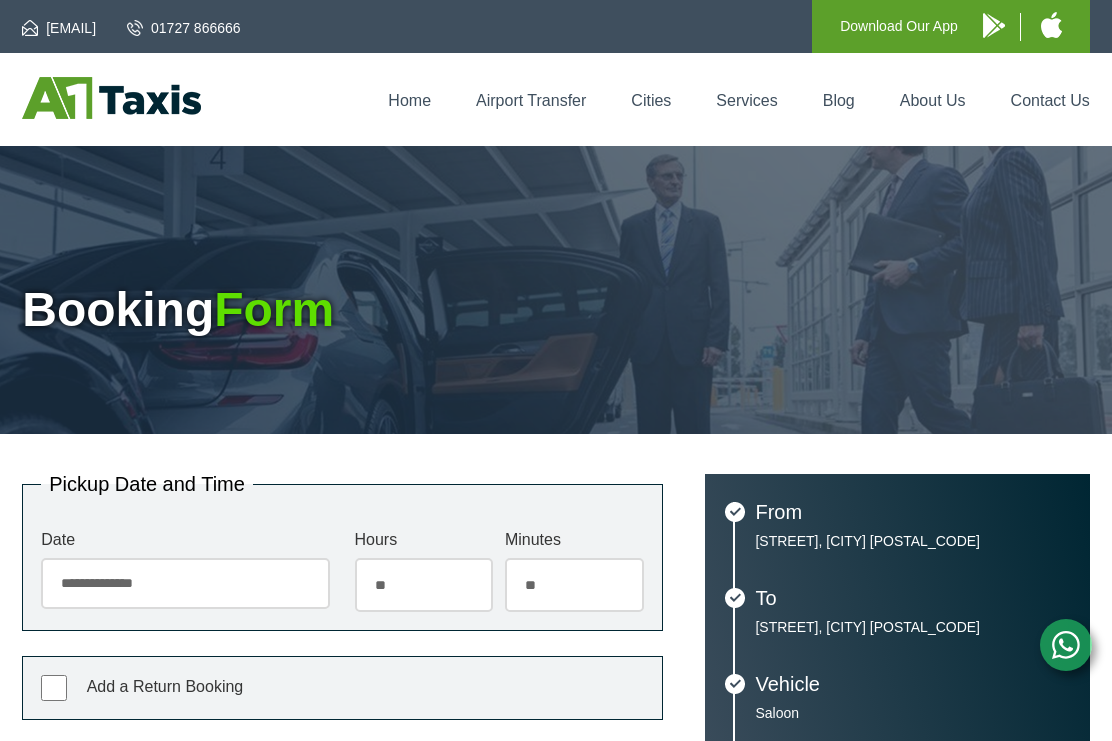scroll, scrollTop: 0, scrollLeft: 0, axis: both 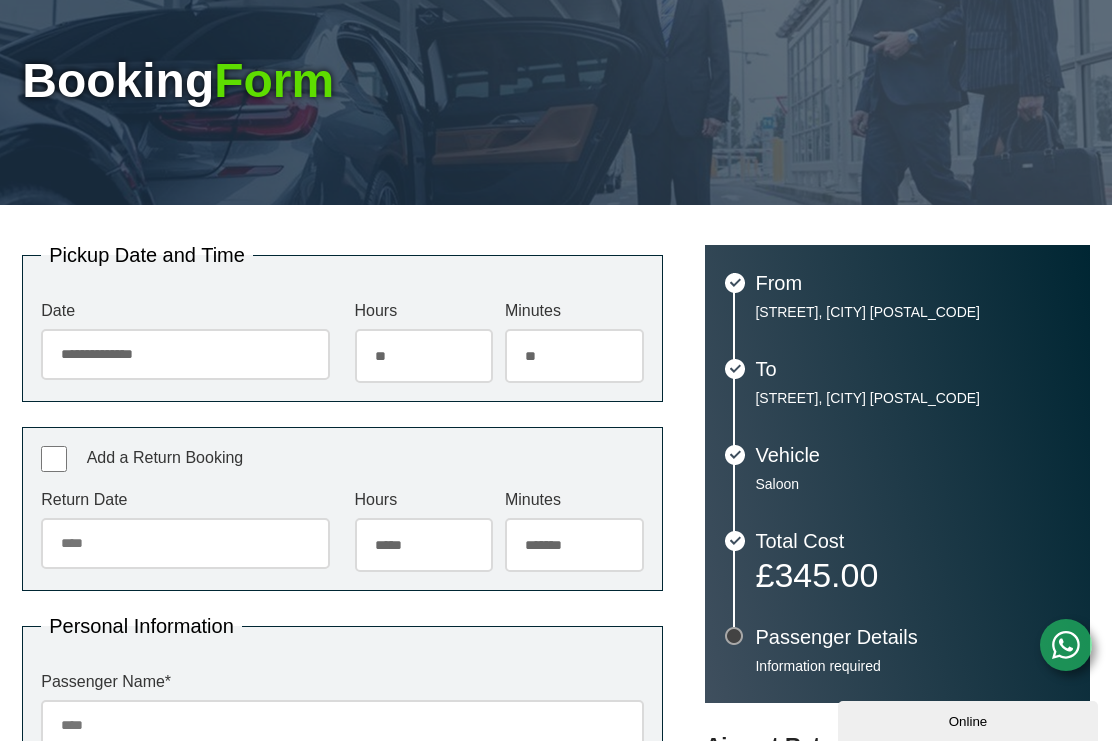 click on "Add a Return Booking" at bounding box center [342, 459] 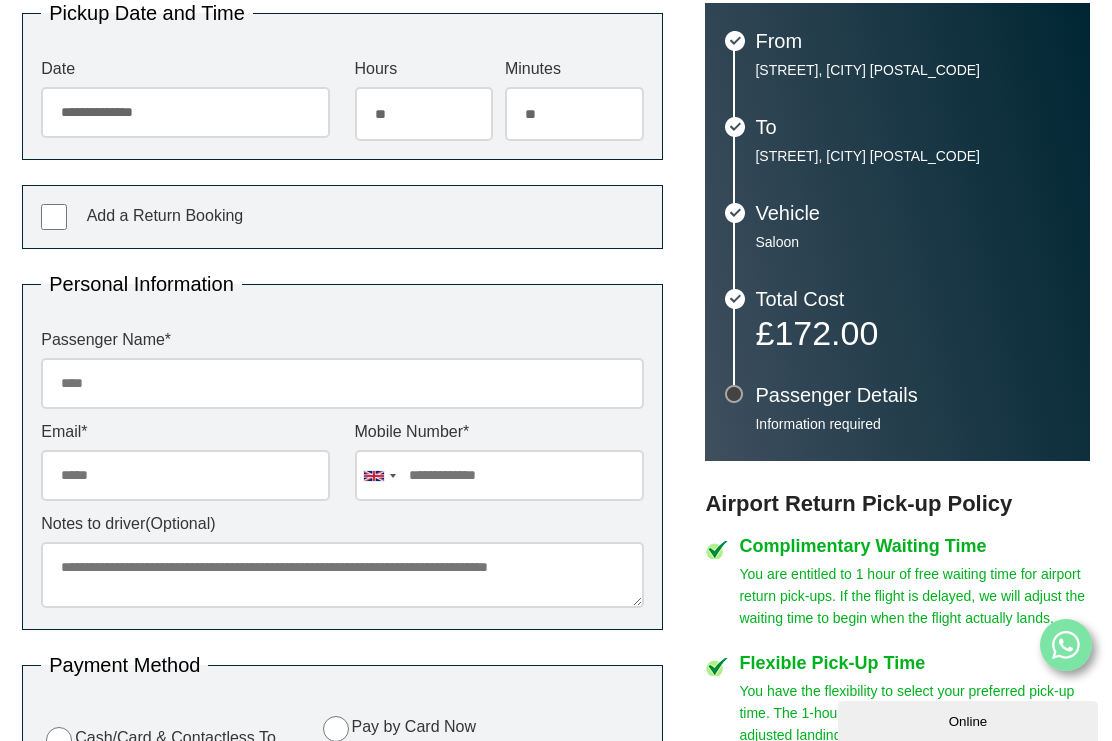 scroll, scrollTop: 0, scrollLeft: 0, axis: both 